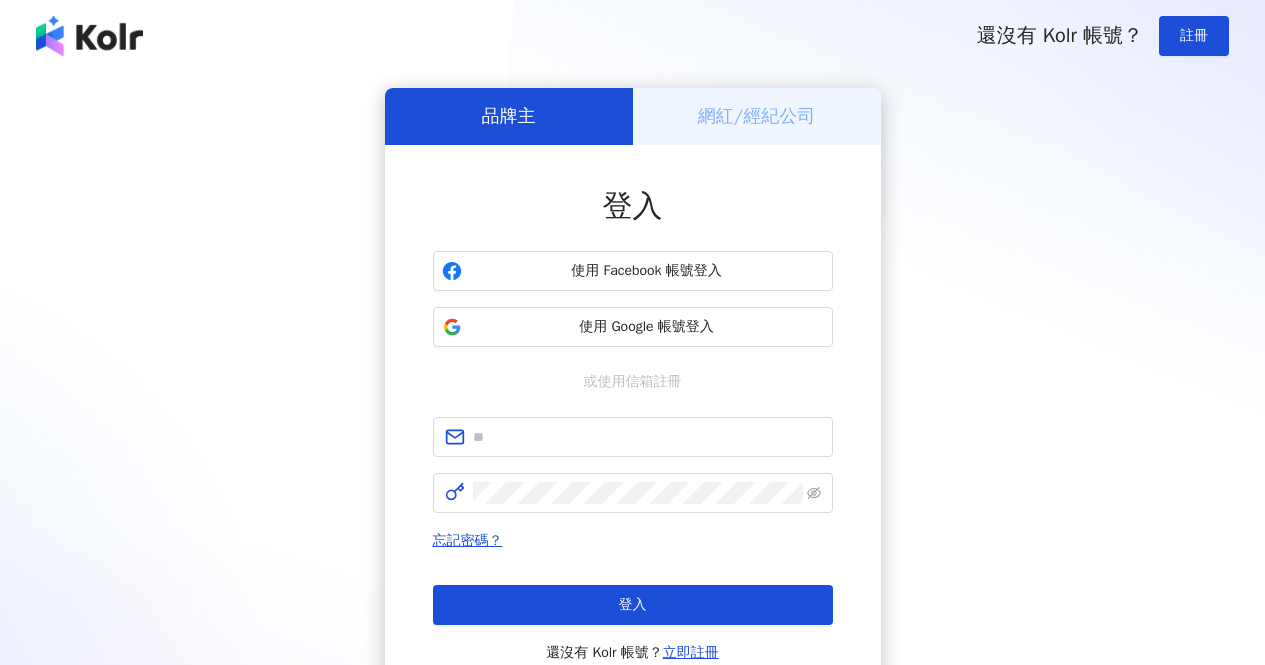scroll, scrollTop: 0, scrollLeft: 0, axis: both 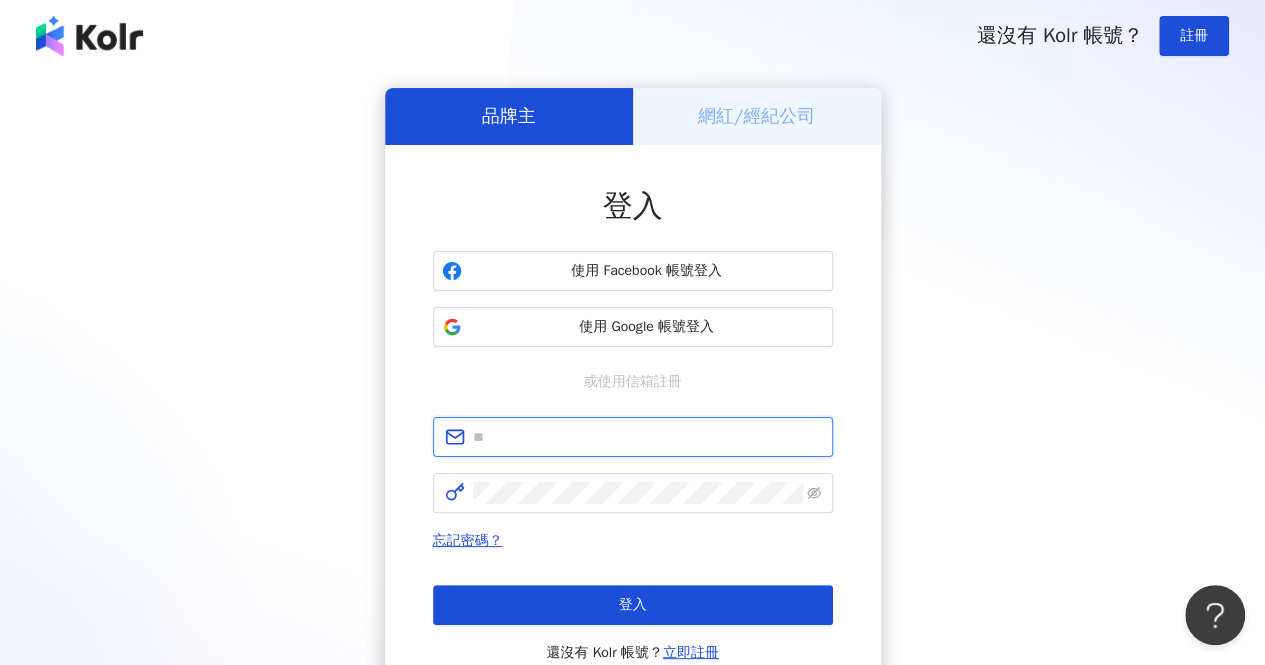 click at bounding box center [647, 437] 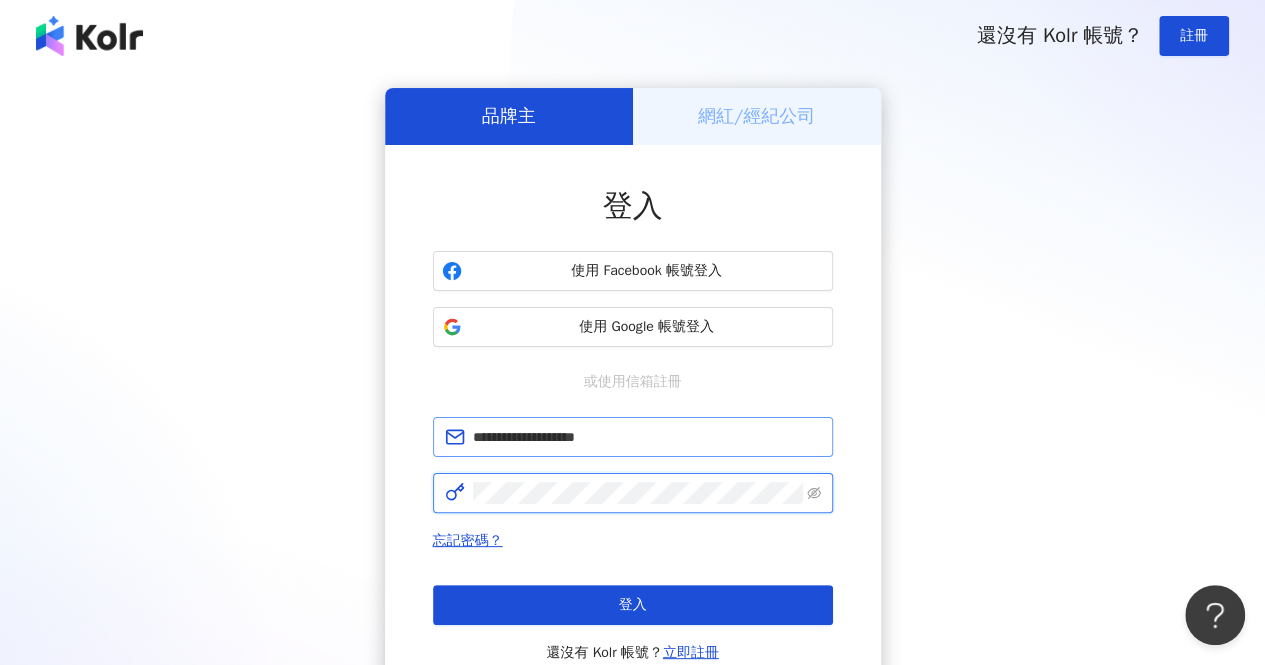 click on "登入" at bounding box center (633, 605) 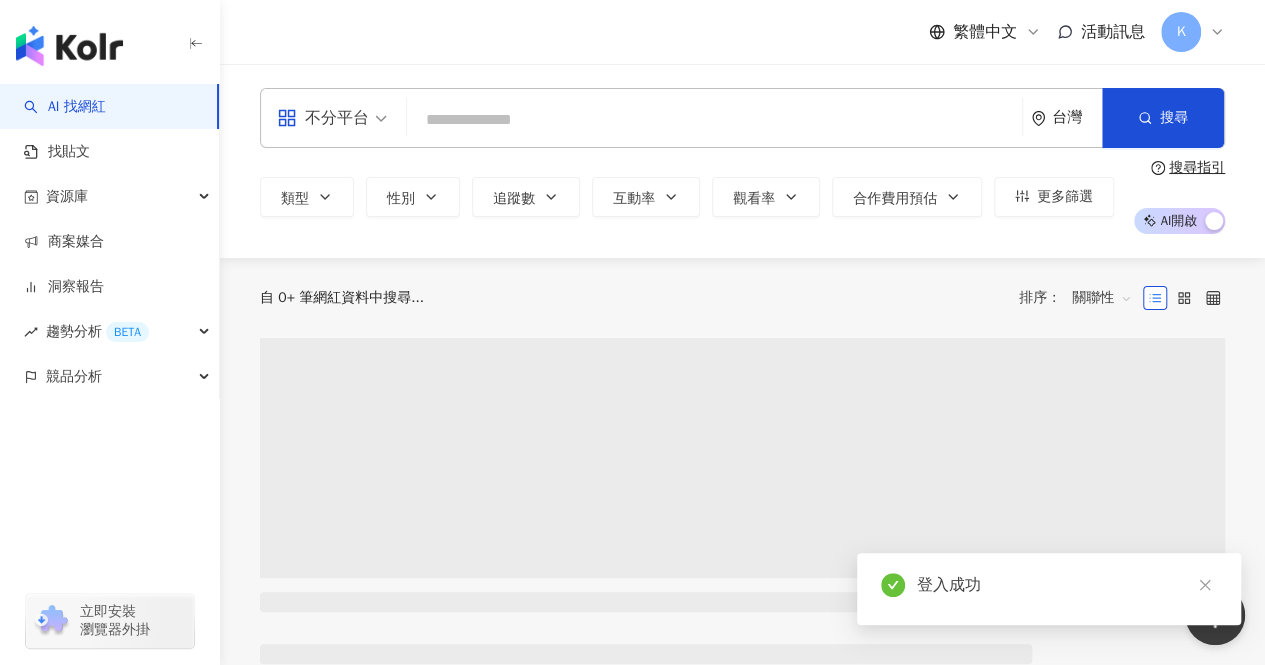 click at bounding box center (714, 120) 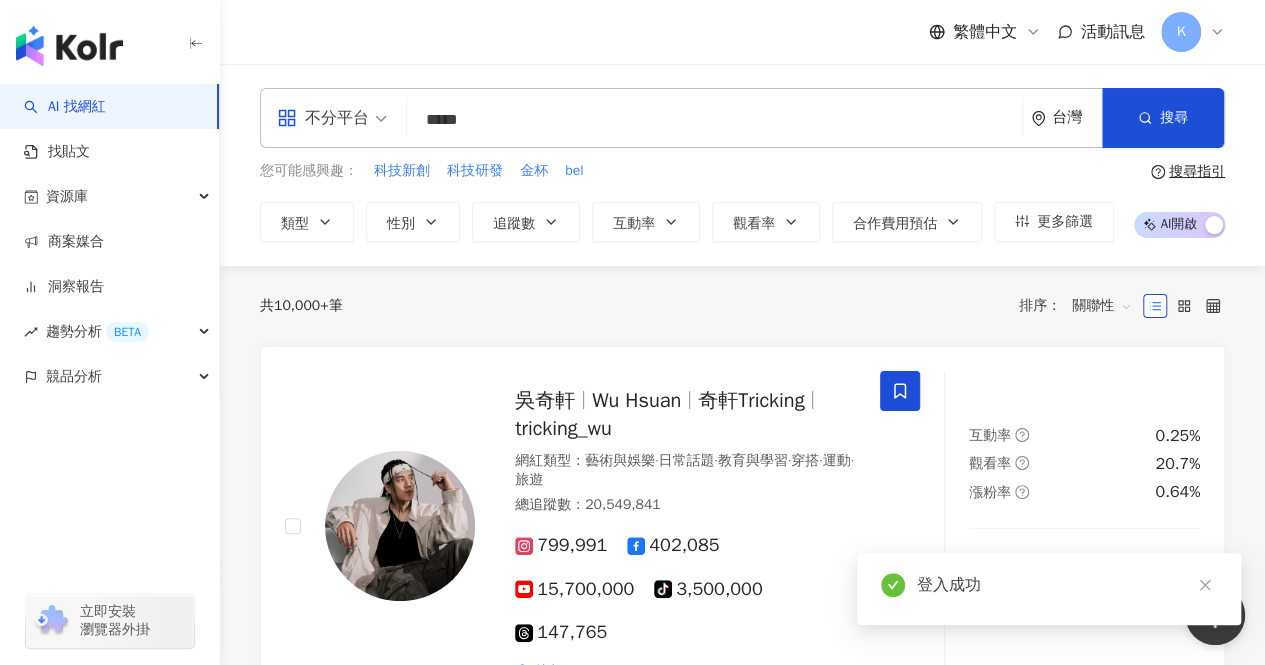type on "*****" 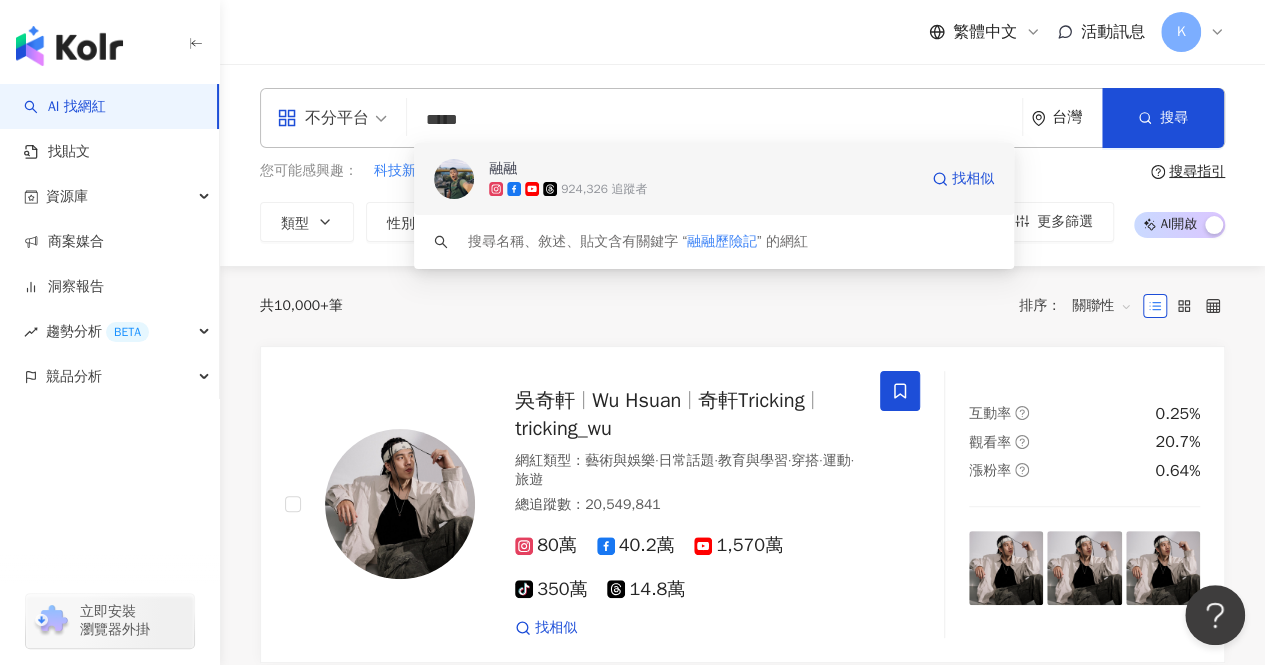 click on "924,326   追蹤者" at bounding box center [604, 189] 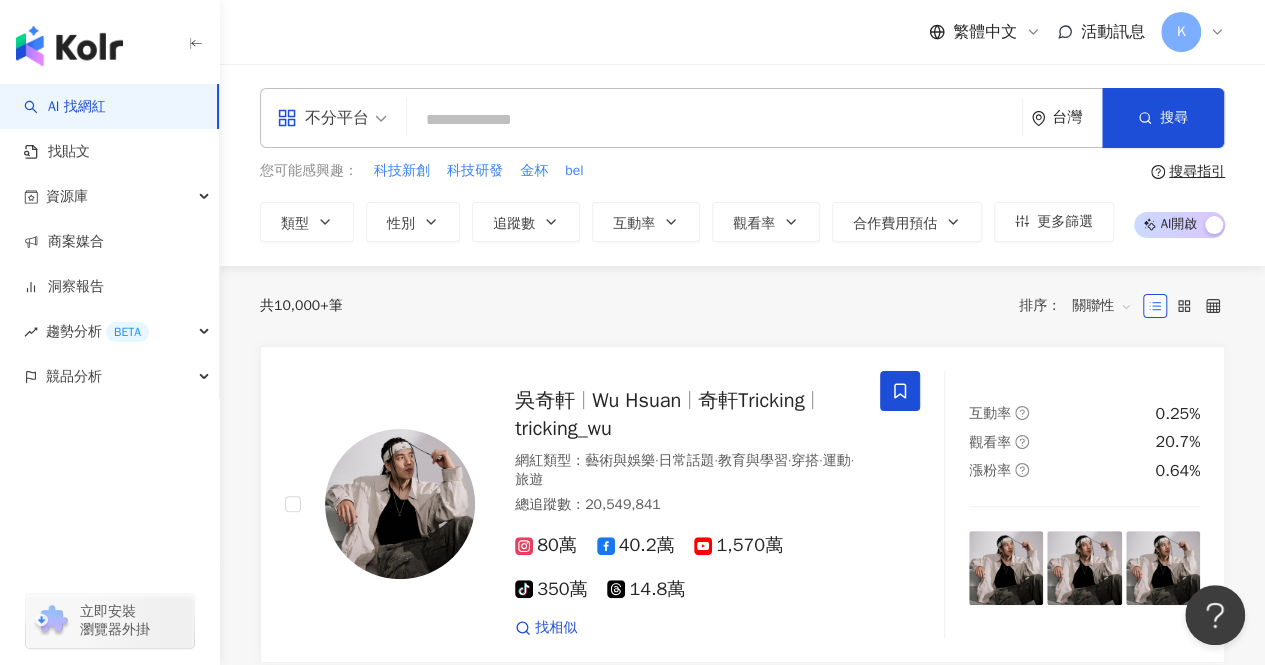 click at bounding box center [714, 120] 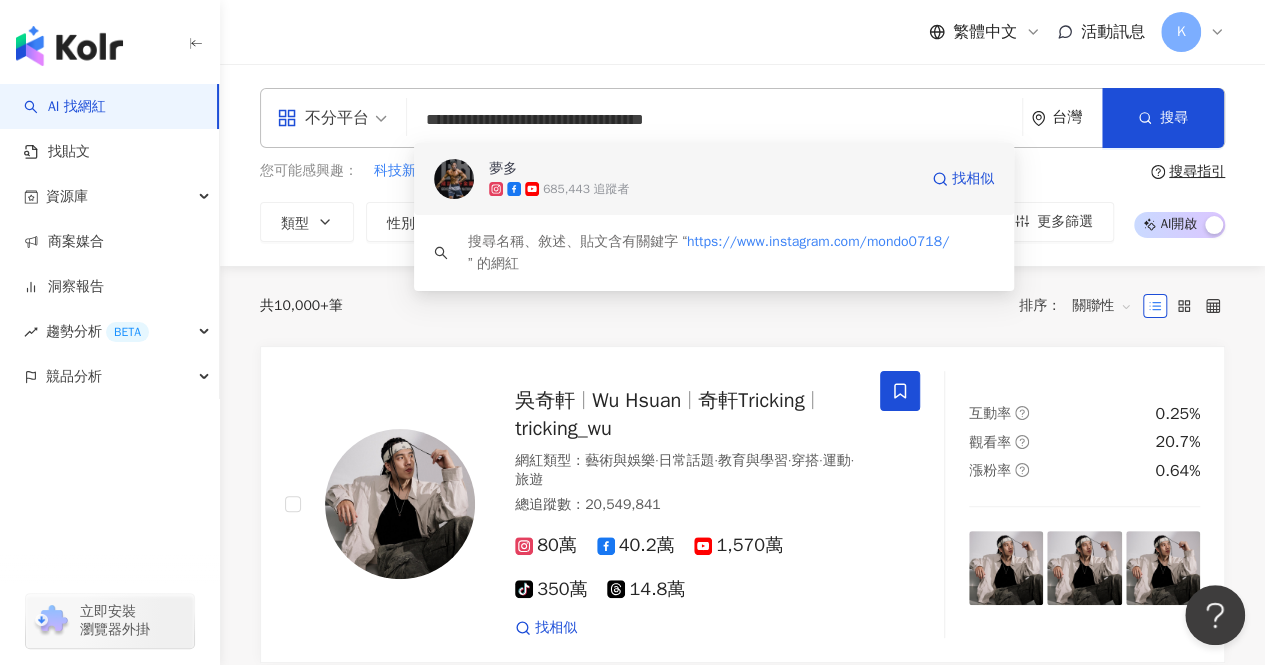 click on "685,443   追蹤者" at bounding box center (703, 189) 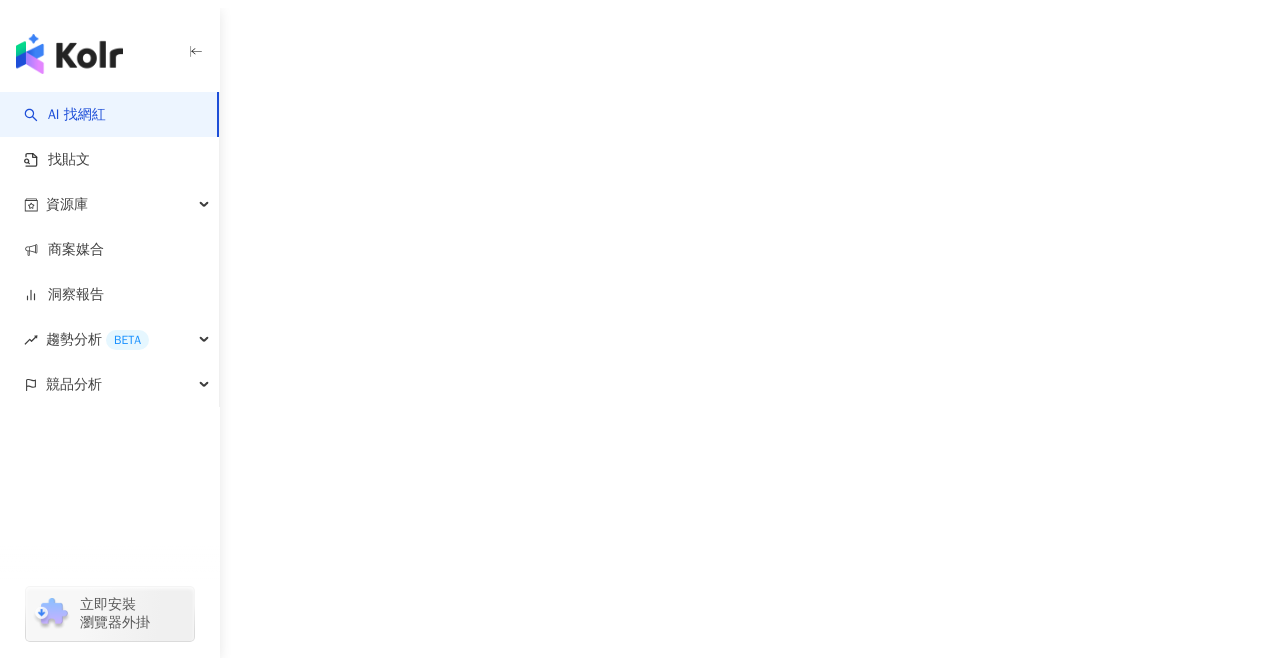 scroll, scrollTop: 0, scrollLeft: 0, axis: both 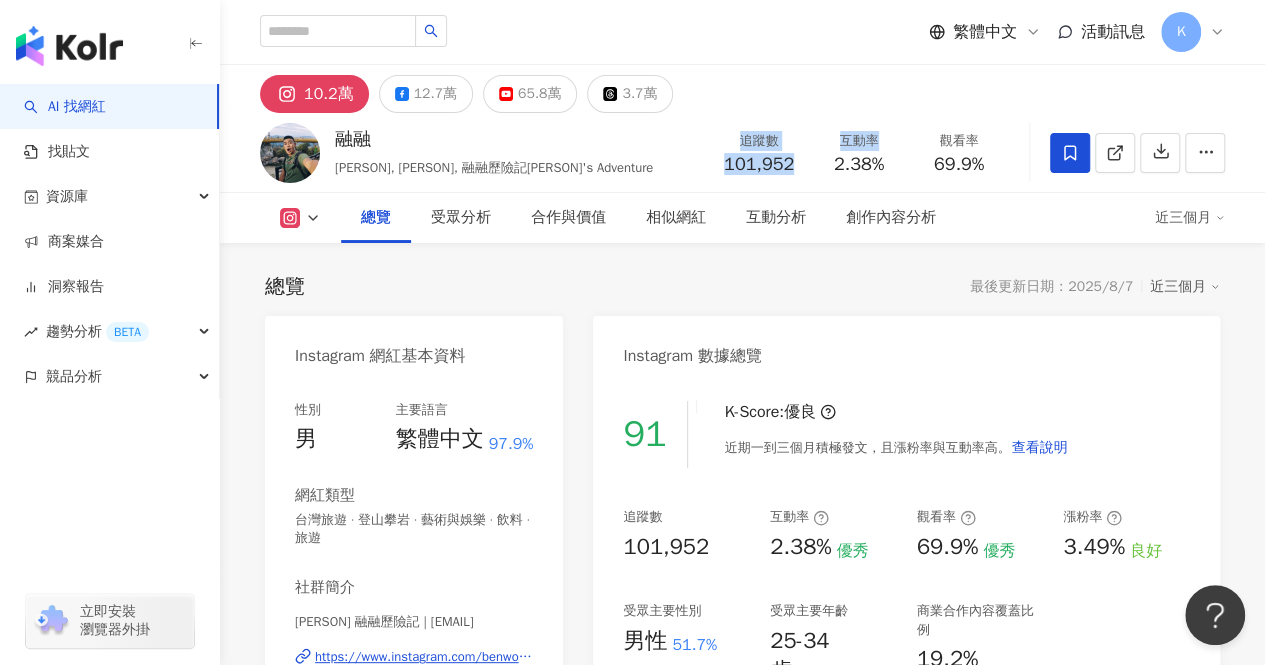 drag, startPoint x: 740, startPoint y: 144, endPoint x: 809, endPoint y: 169, distance: 73.38937 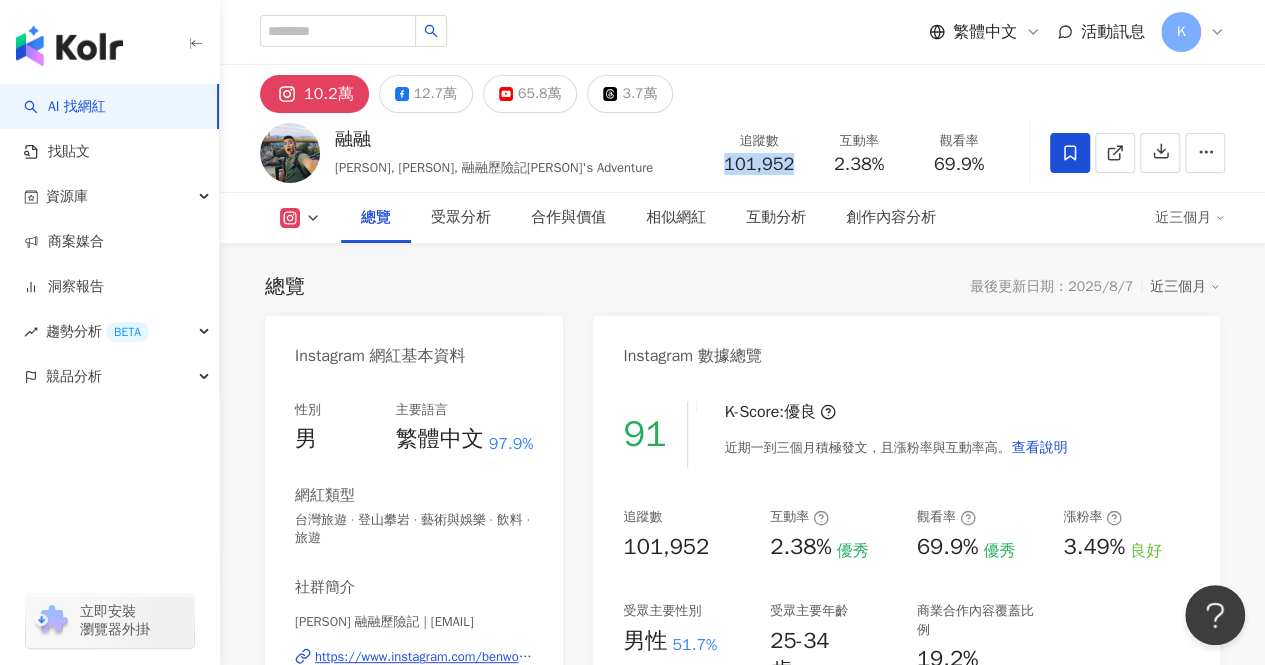drag, startPoint x: 795, startPoint y: 163, endPoint x: 728, endPoint y: 172, distance: 67.601776 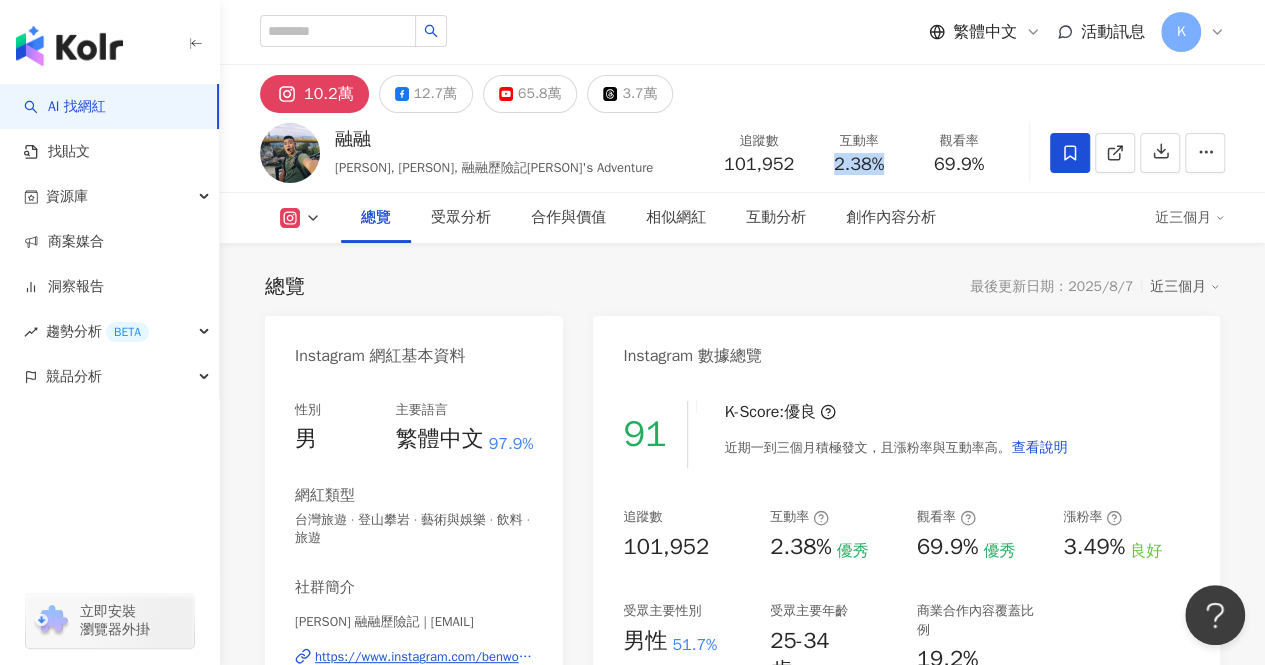drag, startPoint x: 824, startPoint y: 163, endPoint x: 880, endPoint y: 165, distance: 56.0357 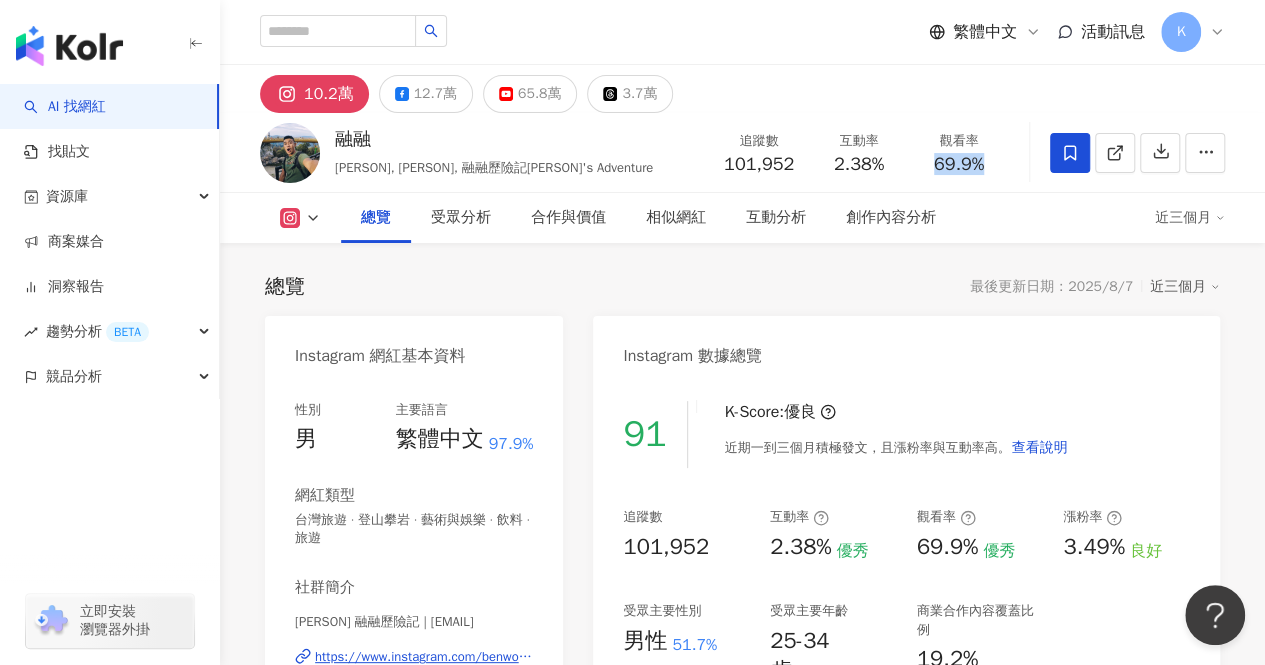 drag, startPoint x: 933, startPoint y: 167, endPoint x: 988, endPoint y: 165, distance: 55.03635 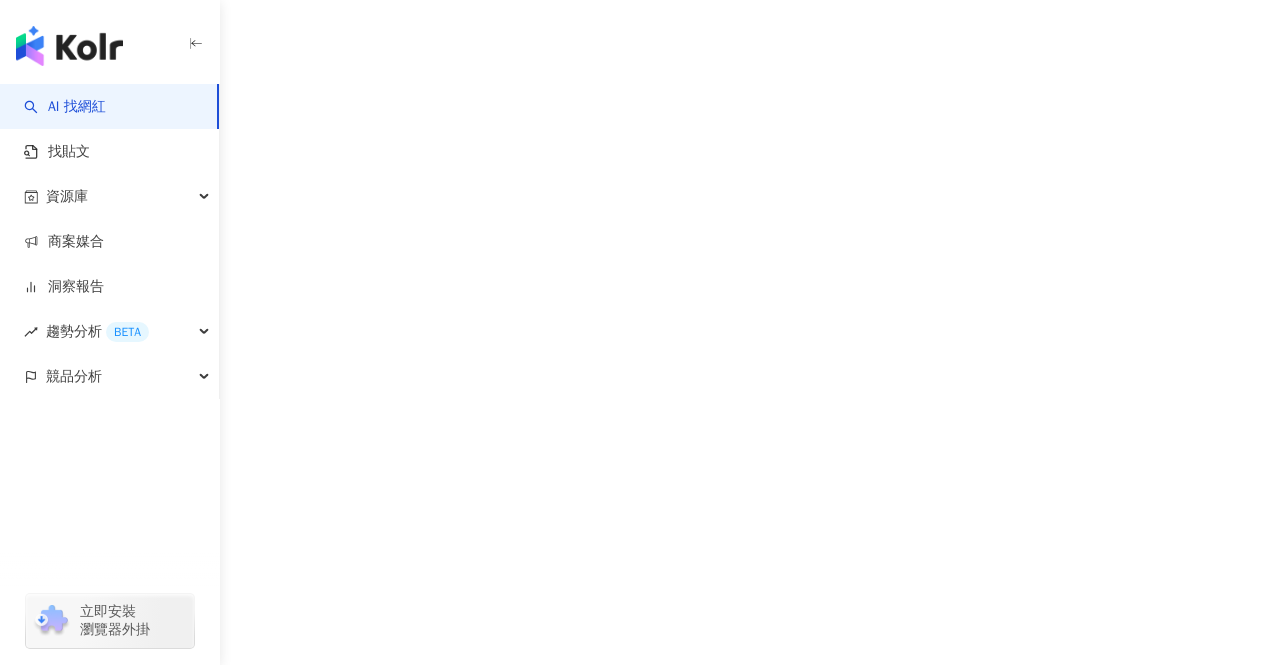 scroll, scrollTop: 0, scrollLeft: 0, axis: both 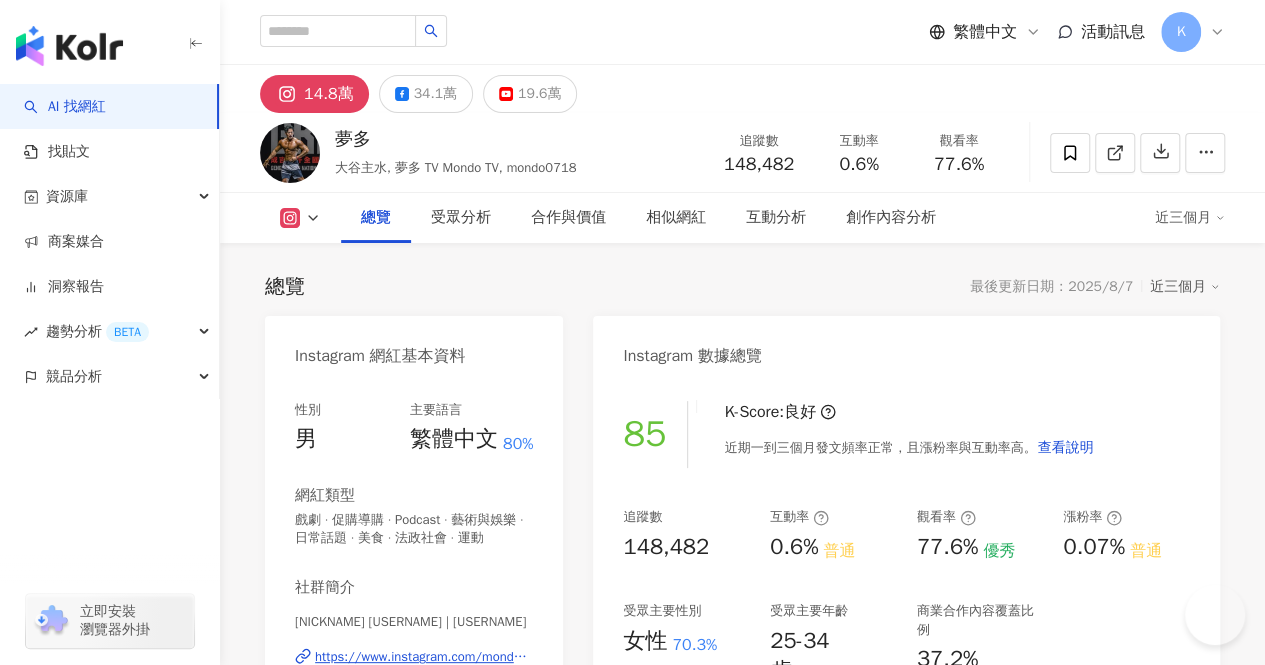 click on "34.1萬" at bounding box center [426, 94] 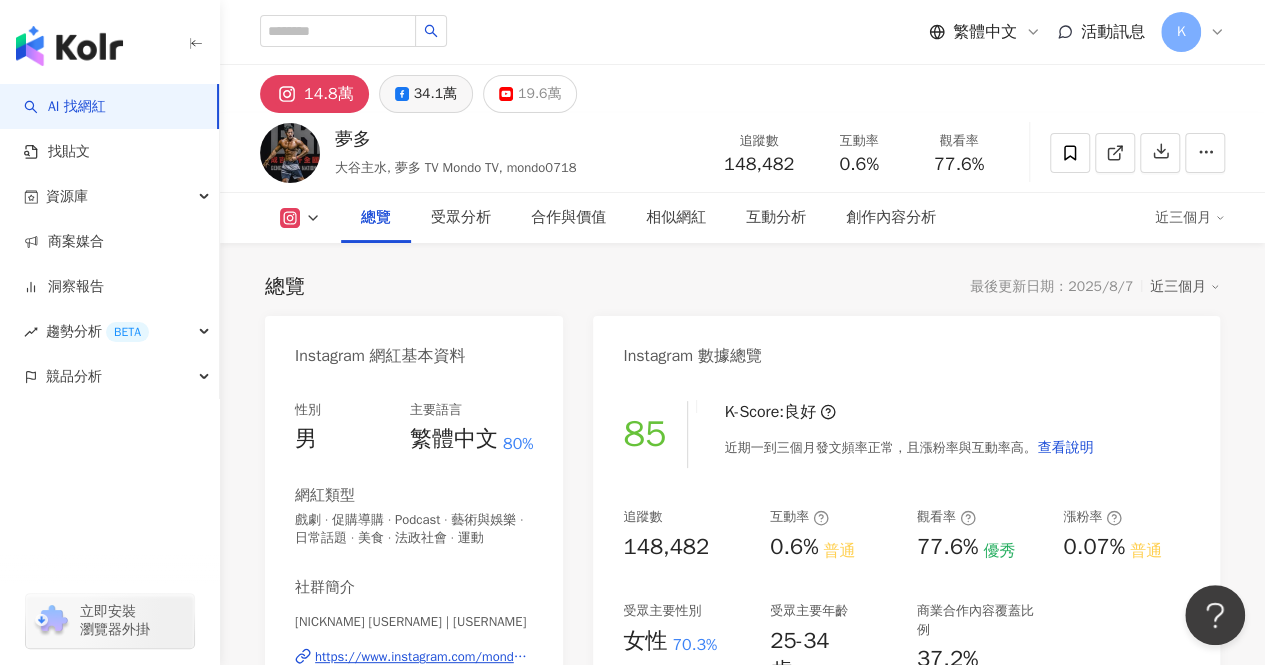 scroll, scrollTop: 0, scrollLeft: 0, axis: both 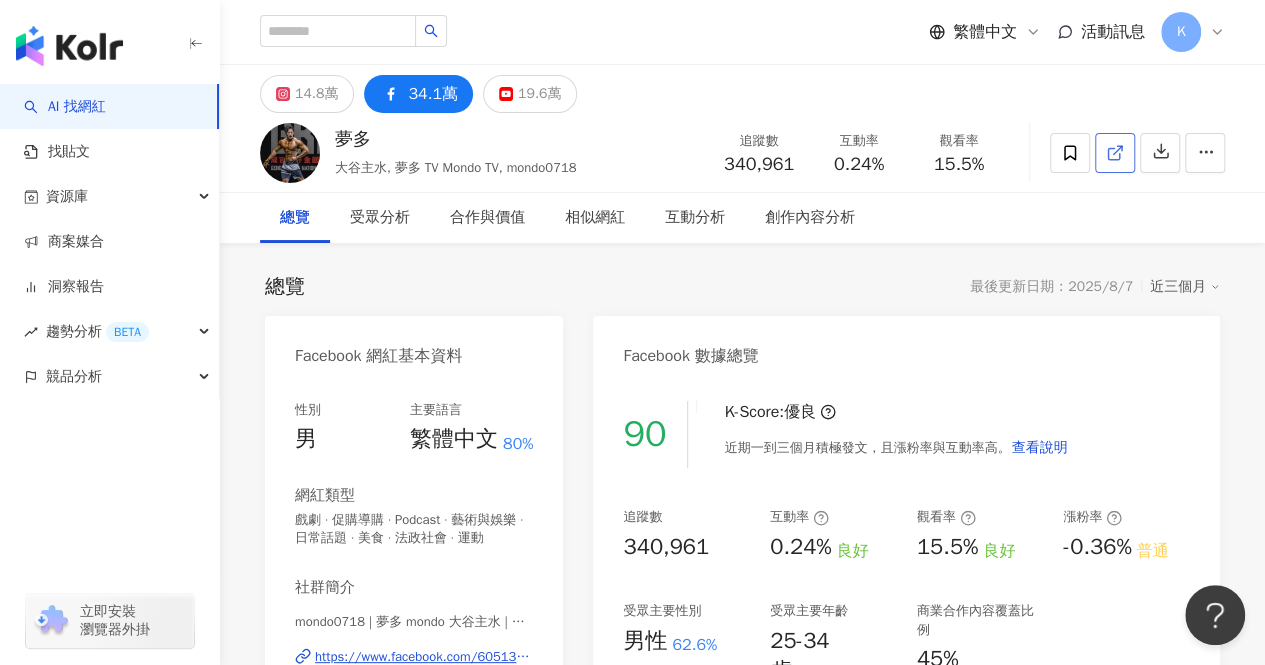 click 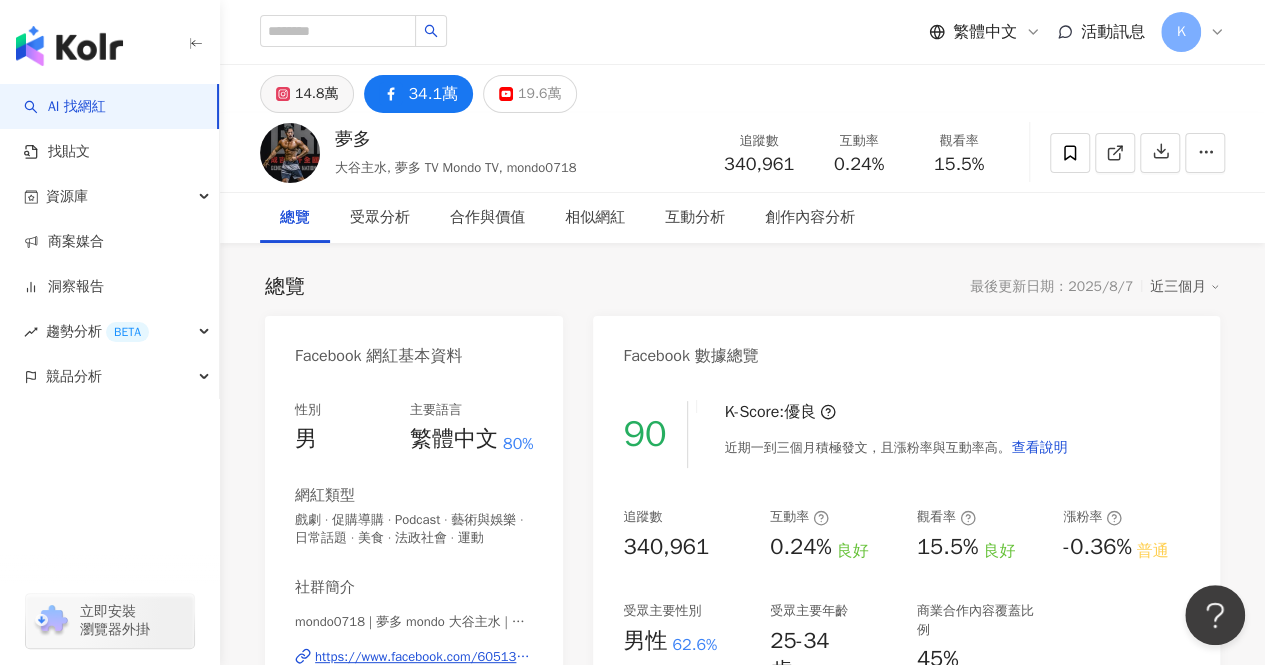 click on "14.8萬" at bounding box center (316, 94) 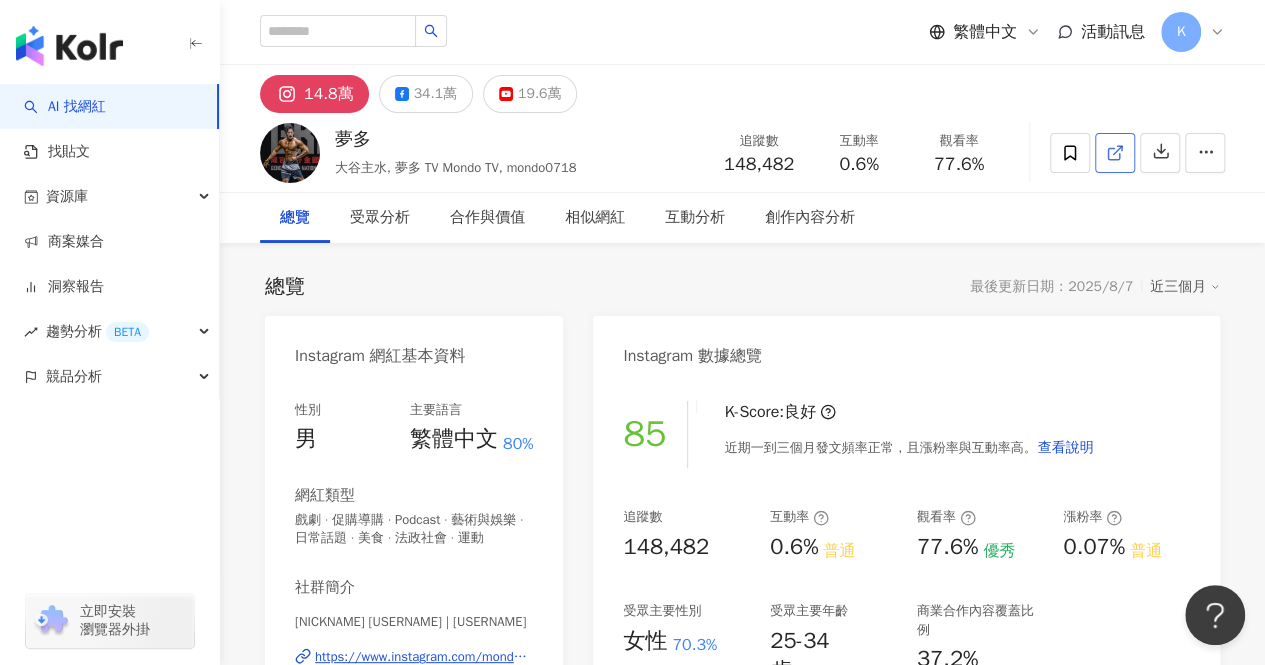 click at bounding box center [1115, 153] 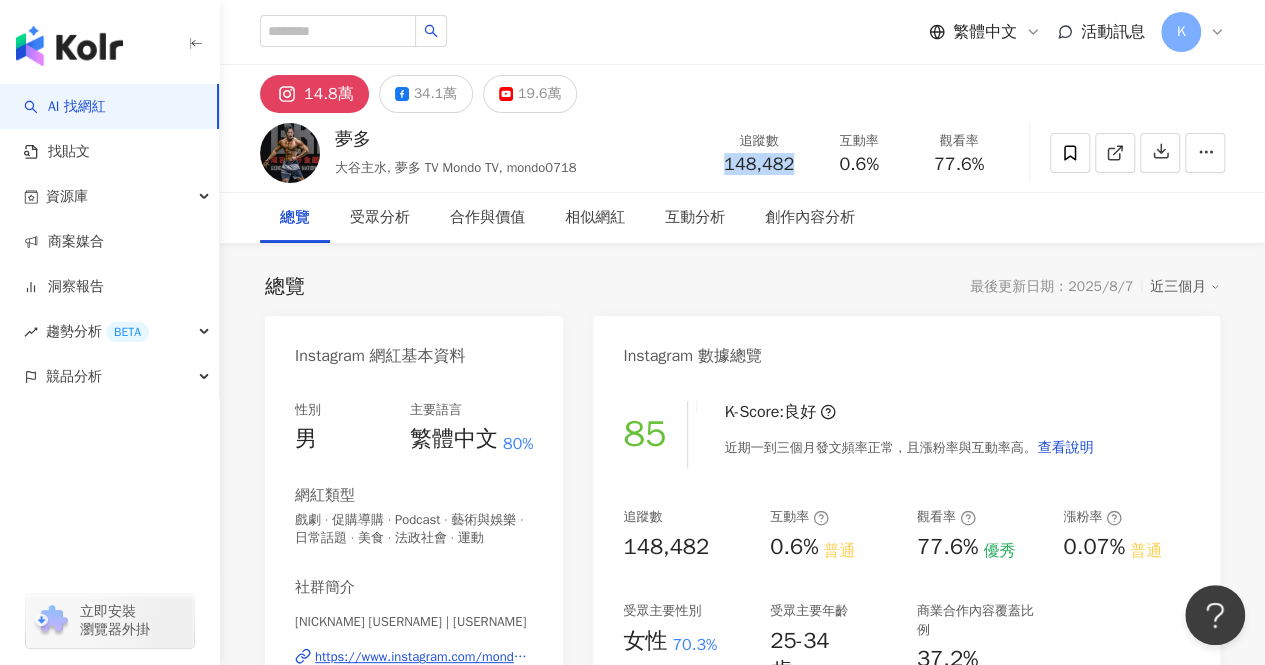 drag, startPoint x: 795, startPoint y: 169, endPoint x: 728, endPoint y: 191, distance: 70.5195 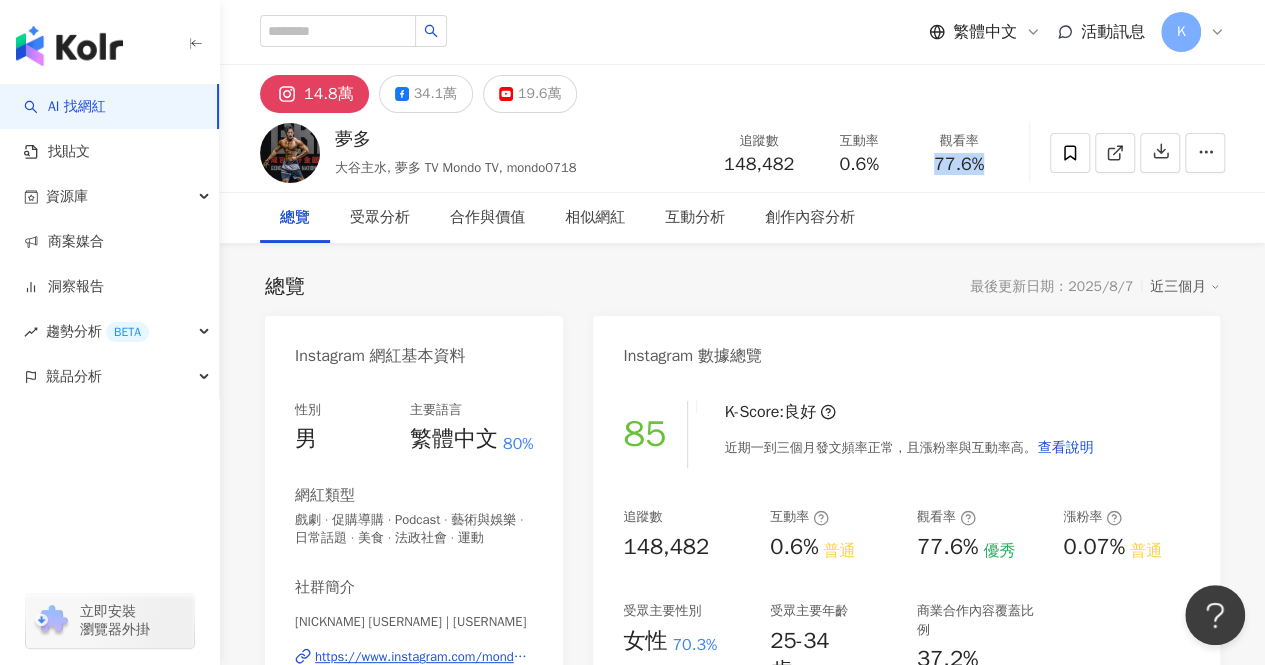 drag, startPoint x: 935, startPoint y: 165, endPoint x: 1020, endPoint y: 170, distance: 85.146935 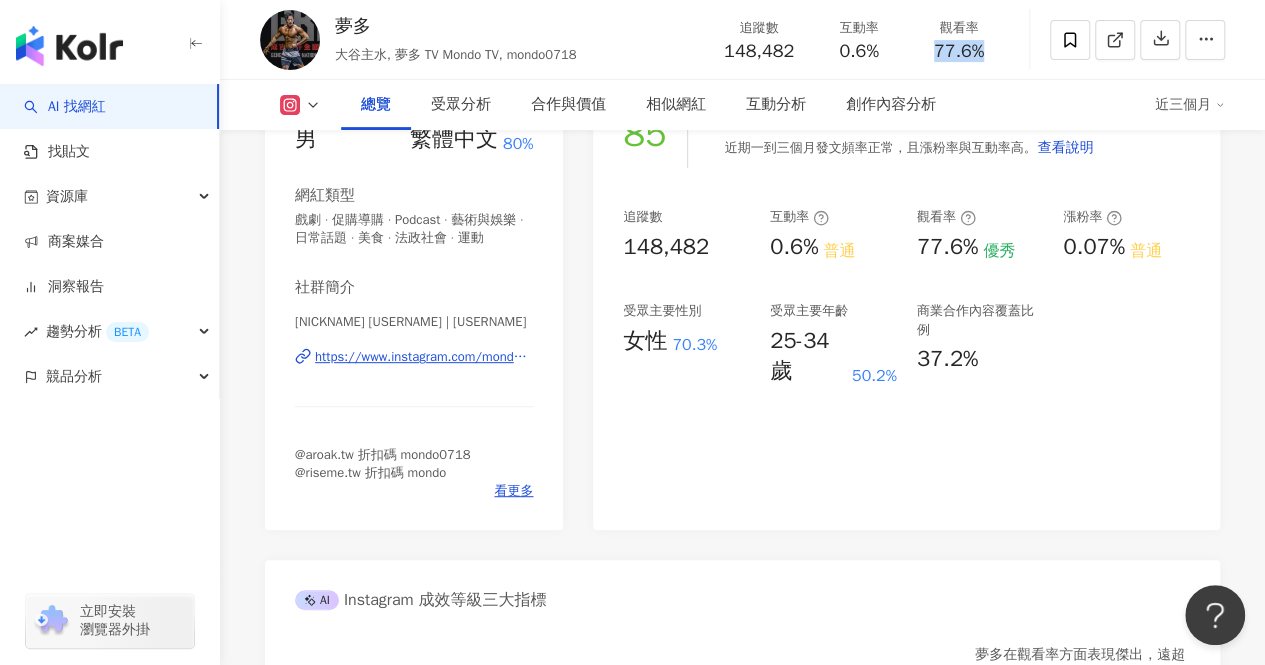 scroll, scrollTop: 0, scrollLeft: 0, axis: both 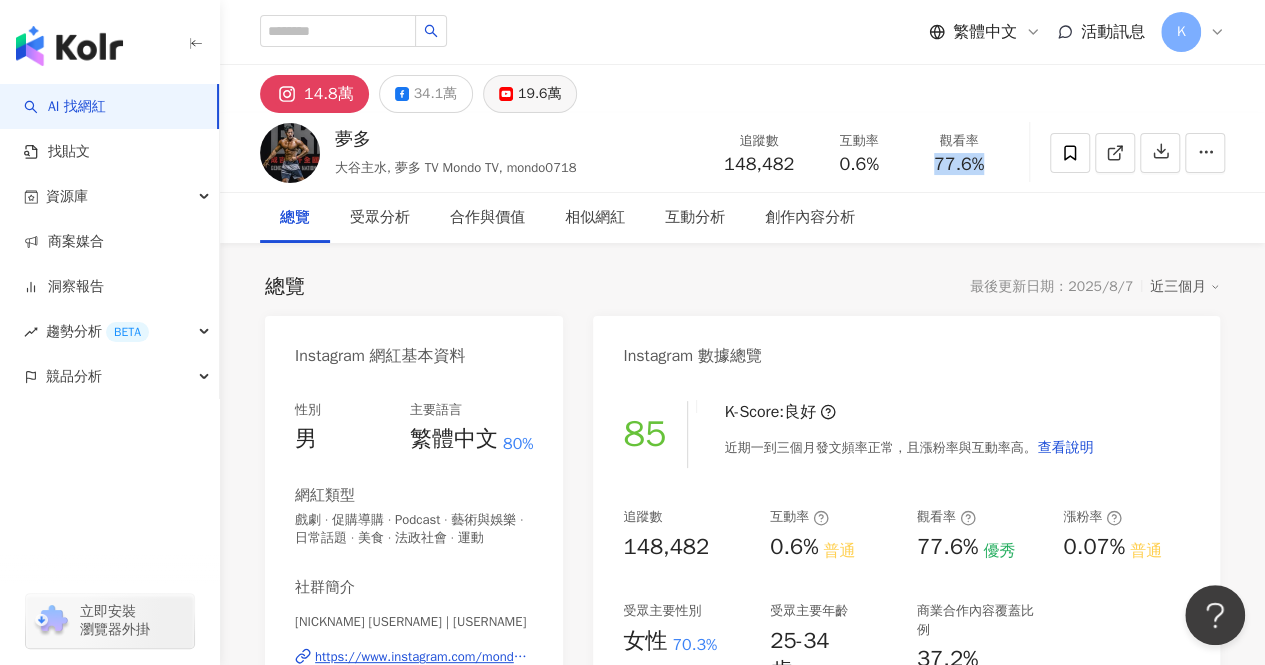 click on "19.6萬" at bounding box center [539, 94] 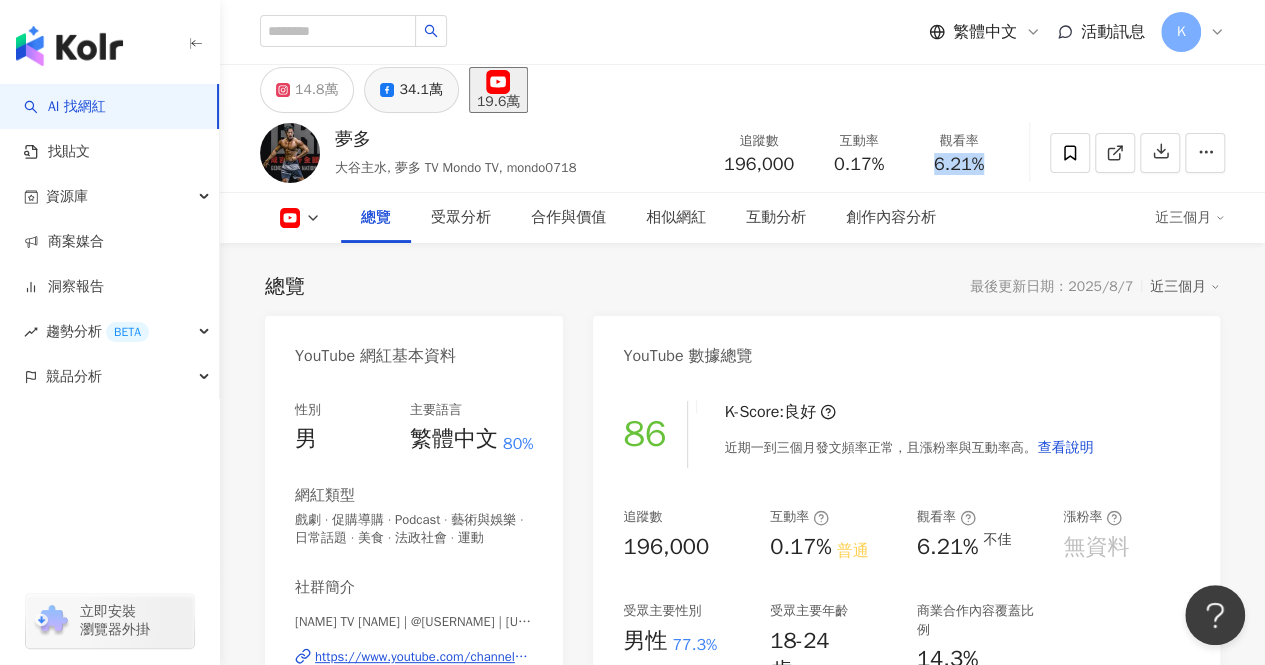scroll, scrollTop: 45, scrollLeft: 0, axis: vertical 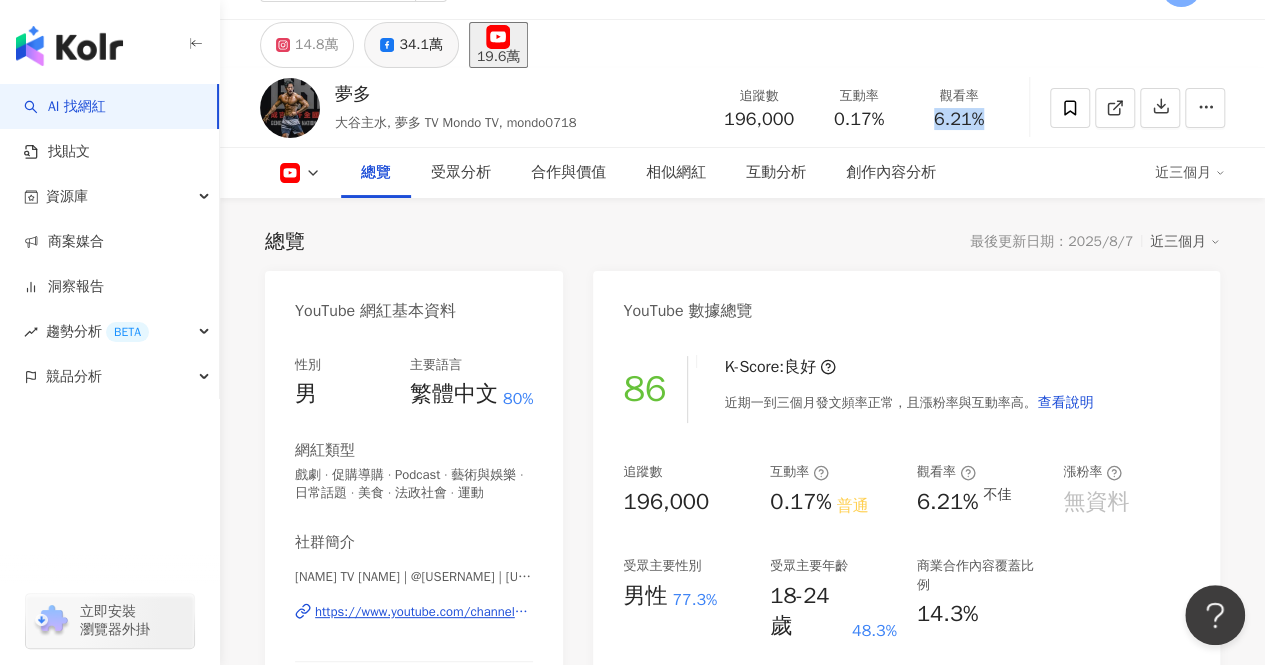 click on "34.1萬" at bounding box center [420, 45] 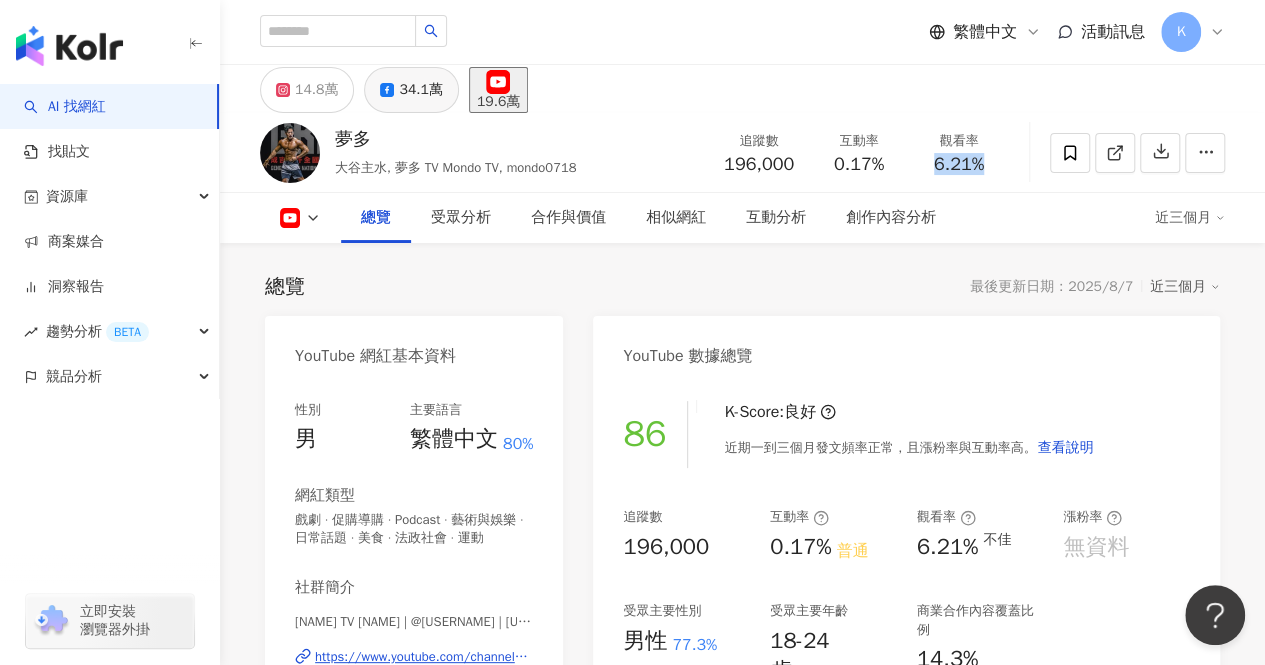 click on "34.1萬" at bounding box center (420, 90) 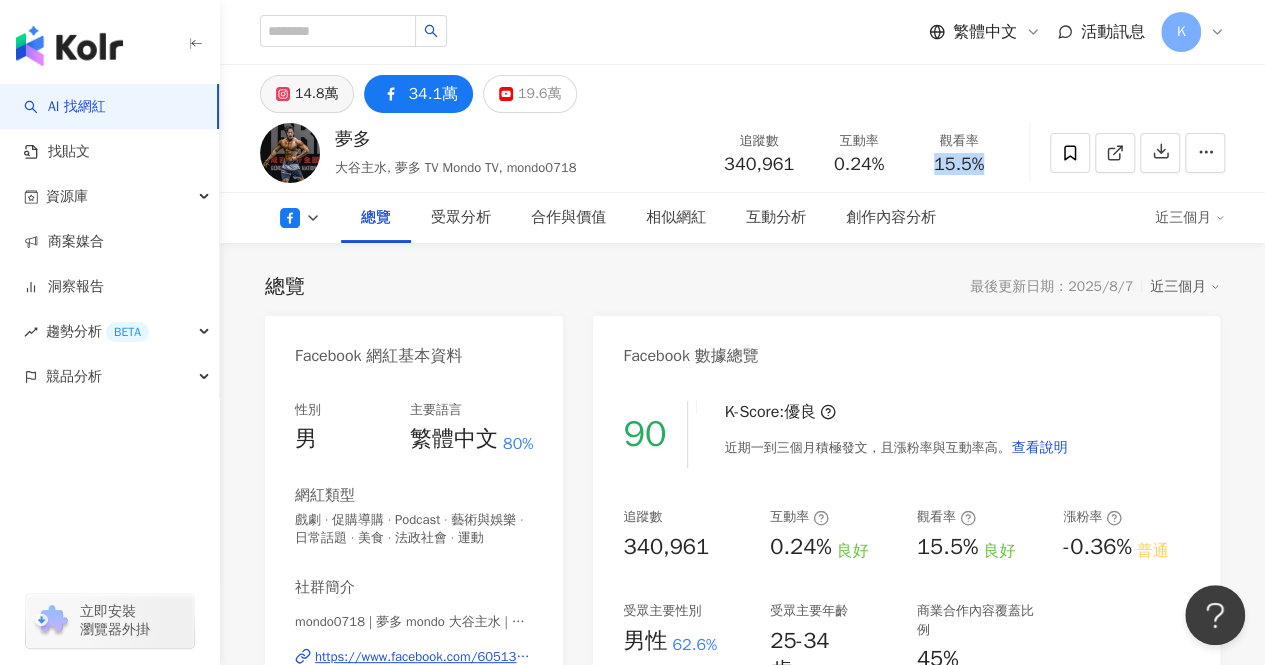 click on "14.8萬" at bounding box center (316, 94) 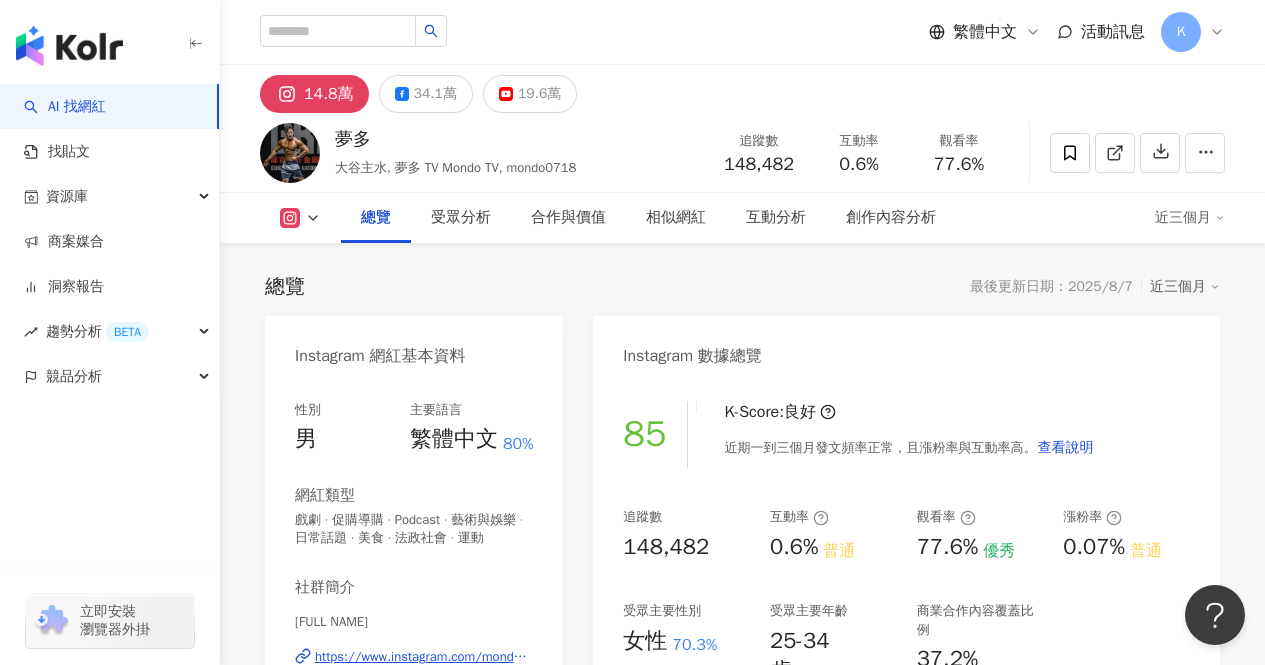 scroll, scrollTop: 0, scrollLeft: 0, axis: both 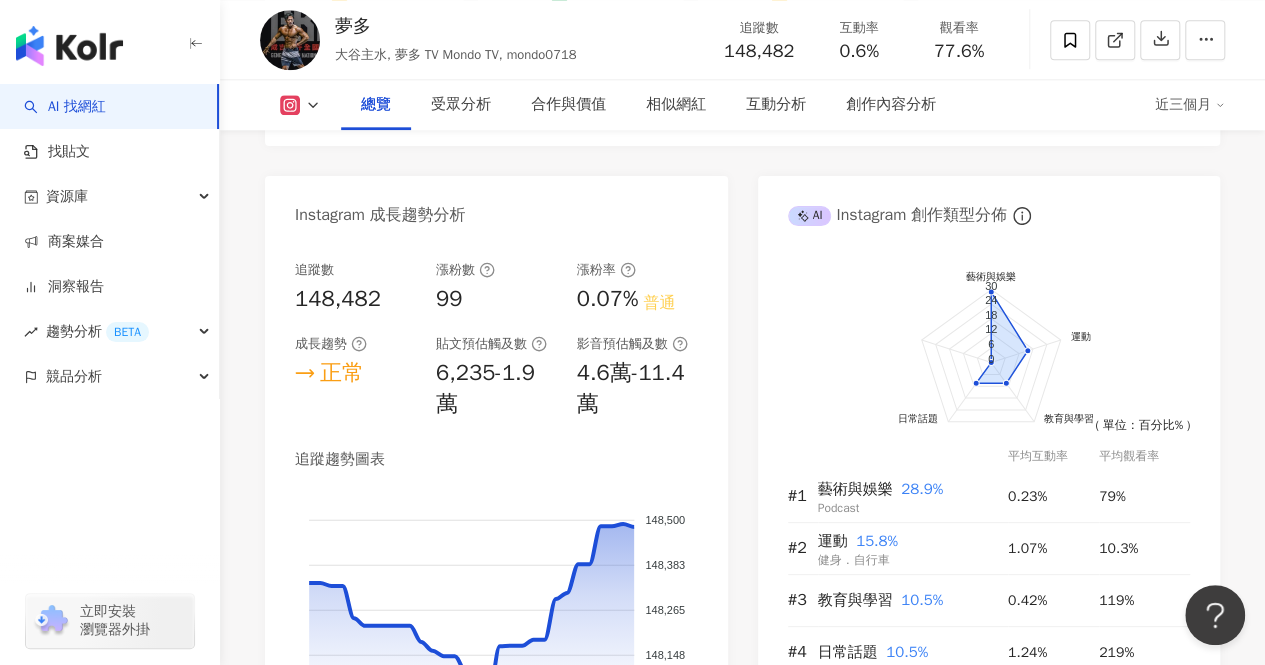 click on "6,235-1.9萬" at bounding box center (496, 389) 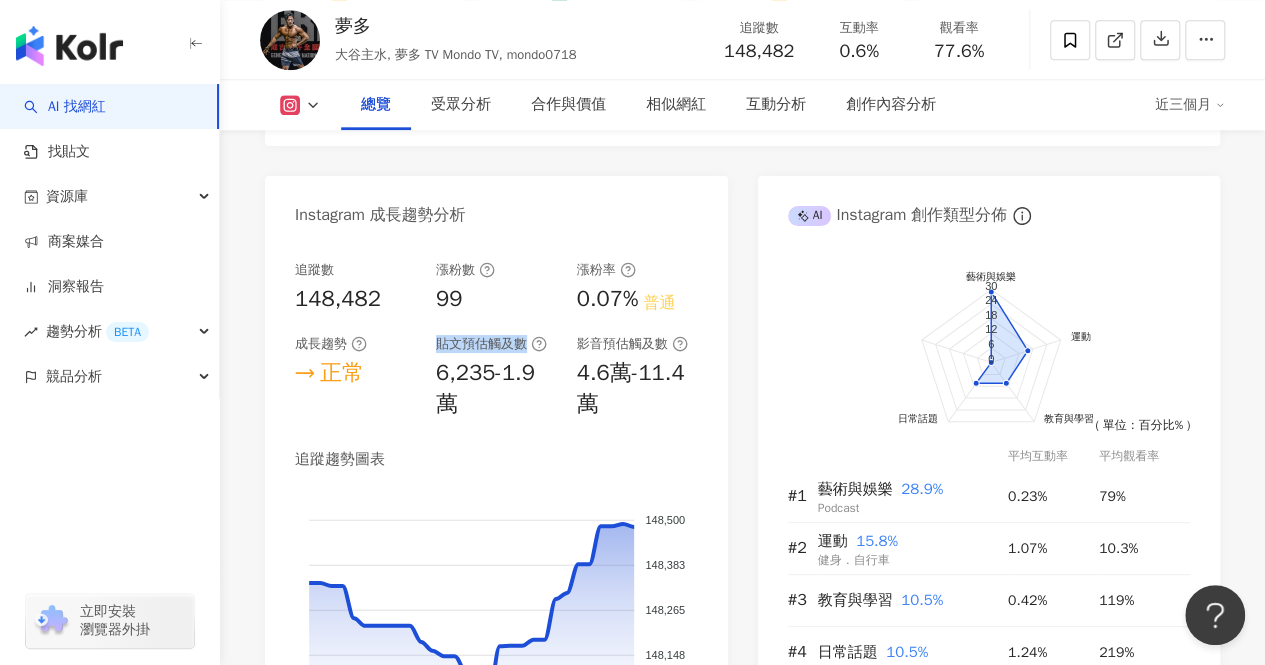 drag, startPoint x: 438, startPoint y: 364, endPoint x: 524, endPoint y: 359, distance: 86.145226 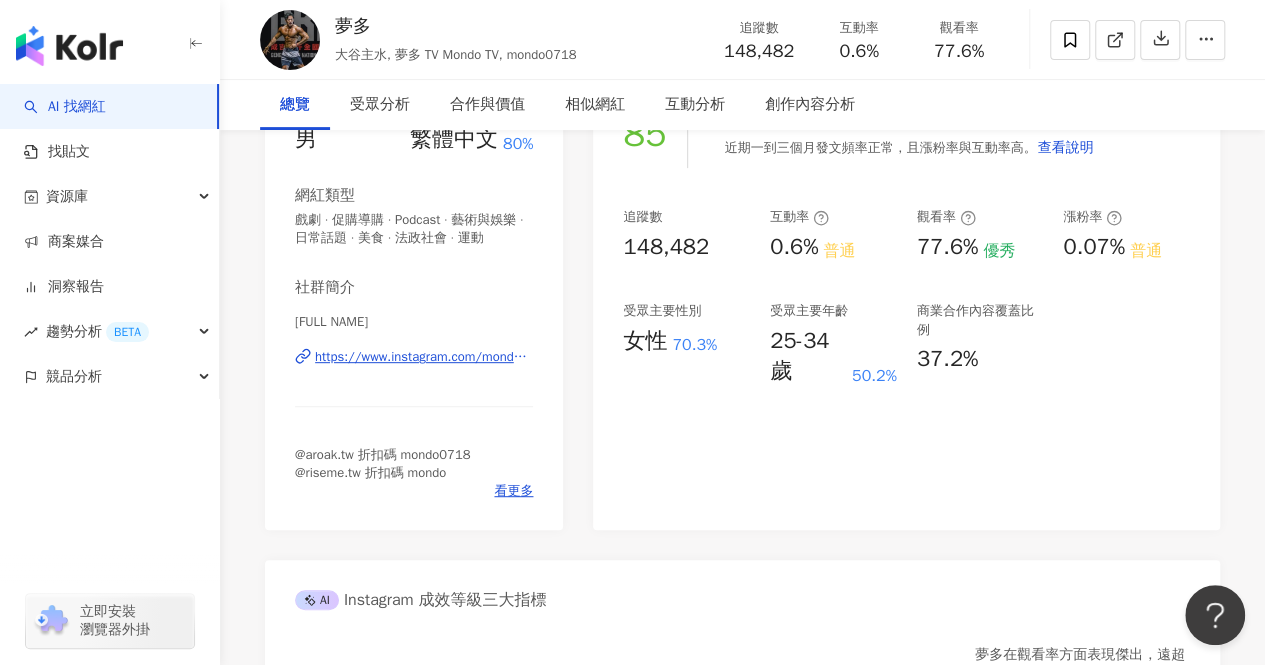 scroll, scrollTop: 0, scrollLeft: 0, axis: both 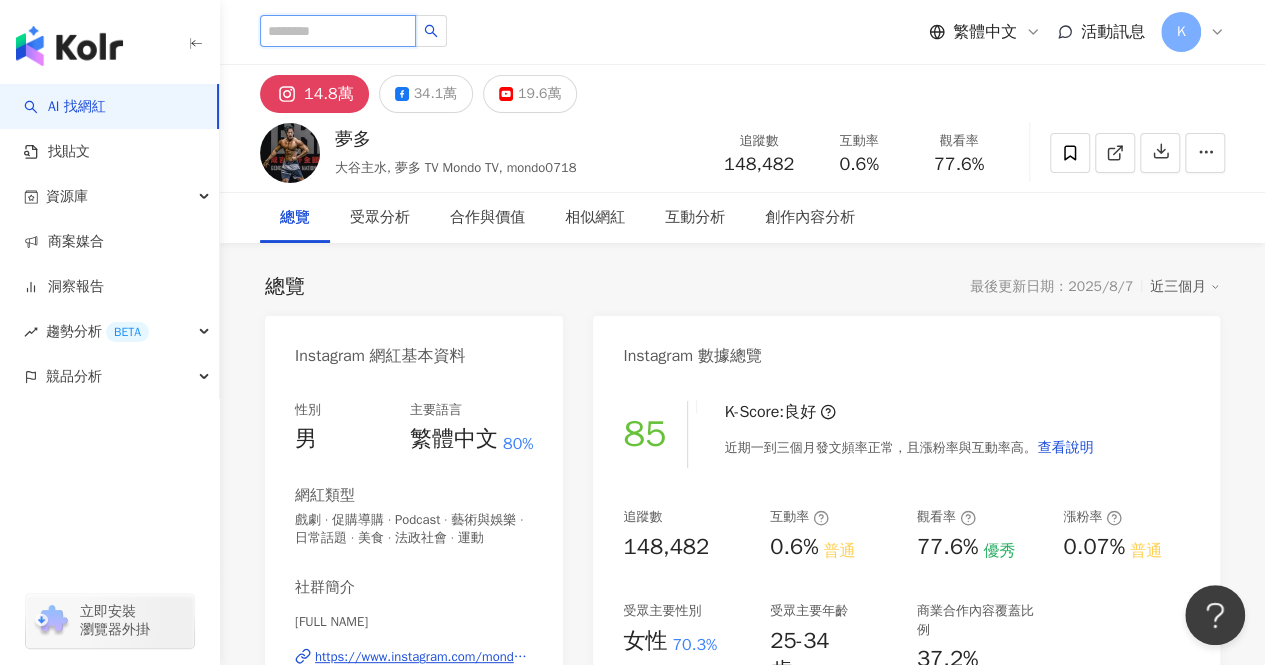 click at bounding box center (338, 31) 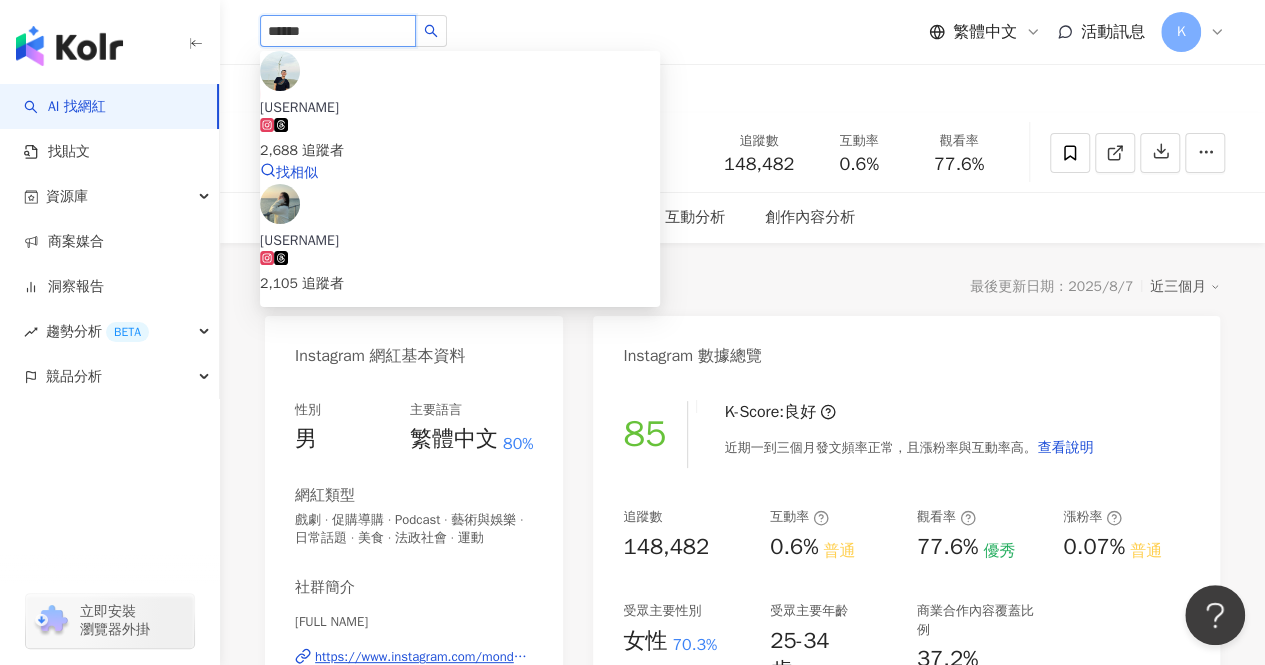 type on "****" 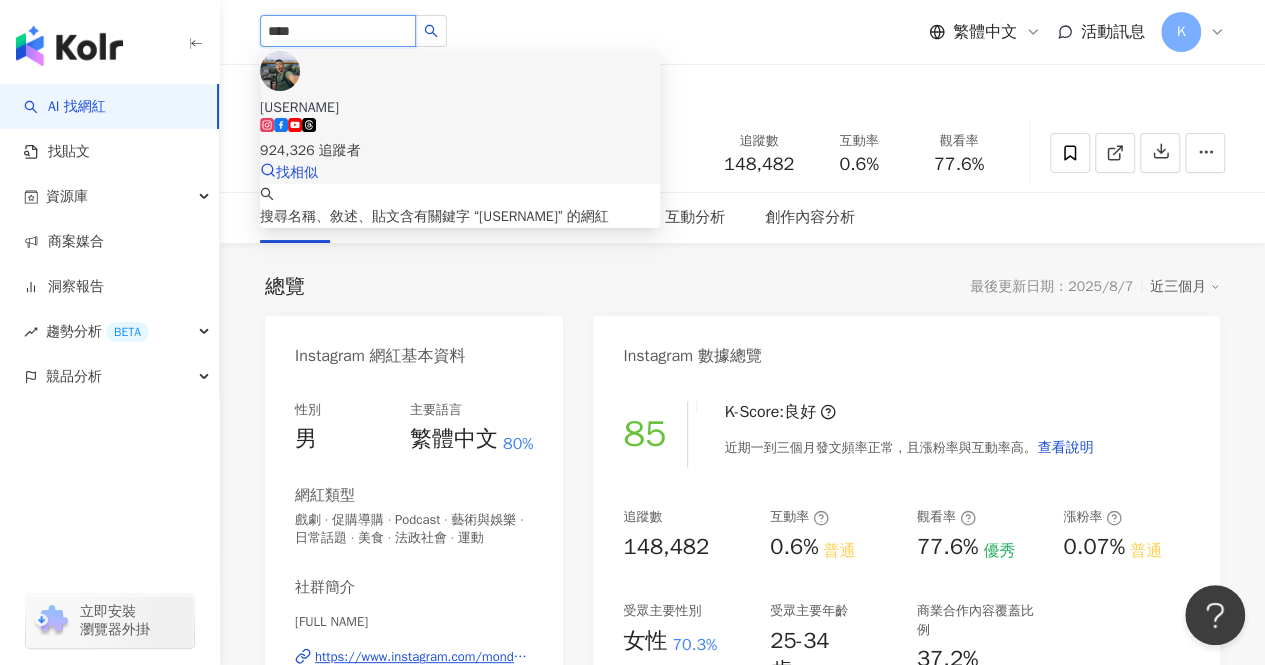 click on "924,326   追蹤者" at bounding box center [460, 151] 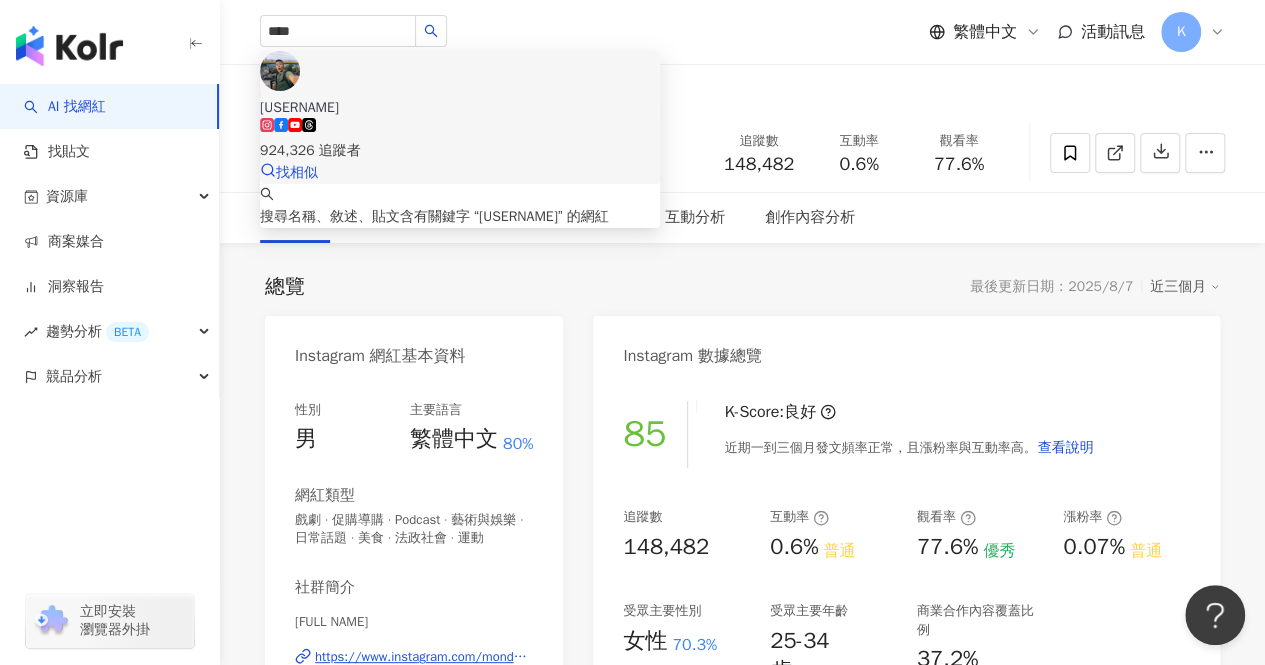 type 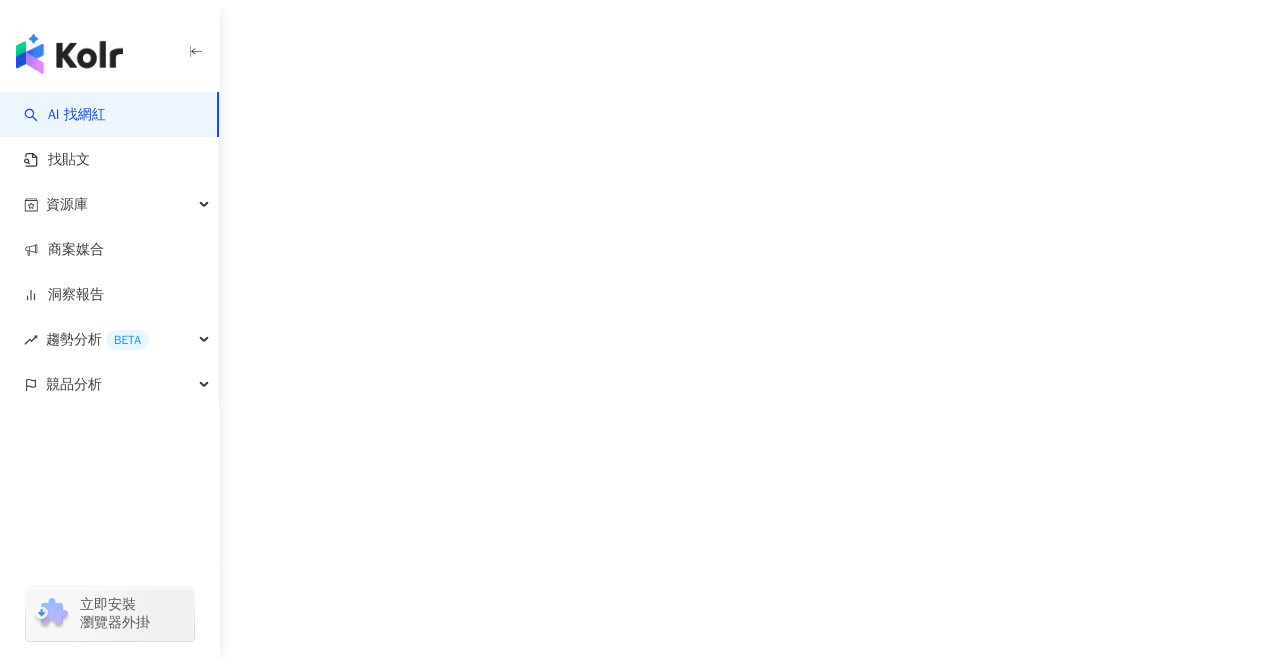 scroll, scrollTop: 0, scrollLeft: 0, axis: both 